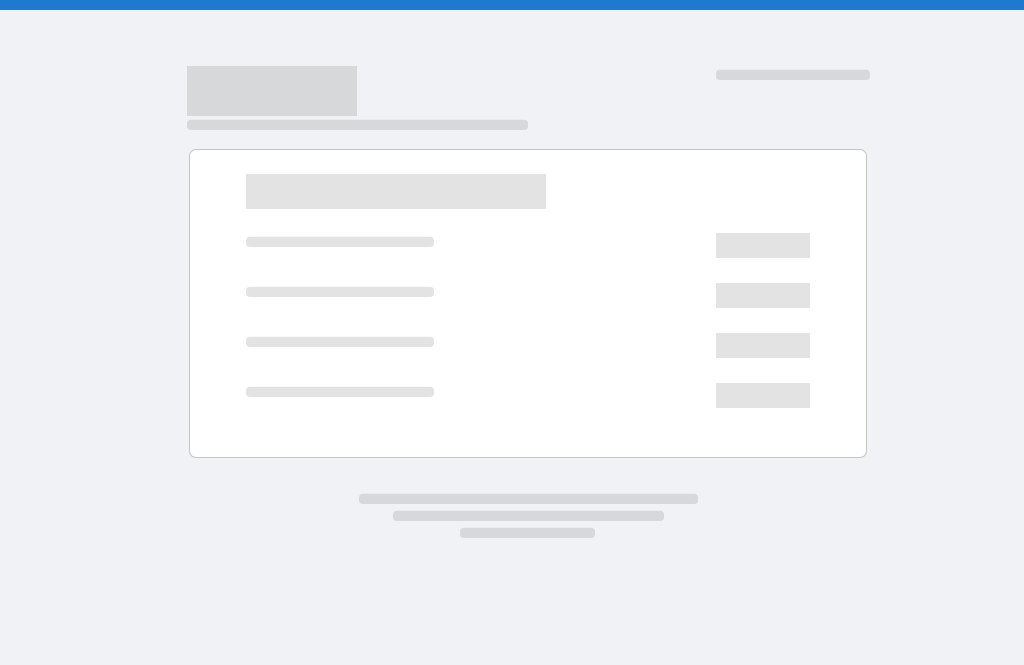 scroll, scrollTop: 0, scrollLeft: 0, axis: both 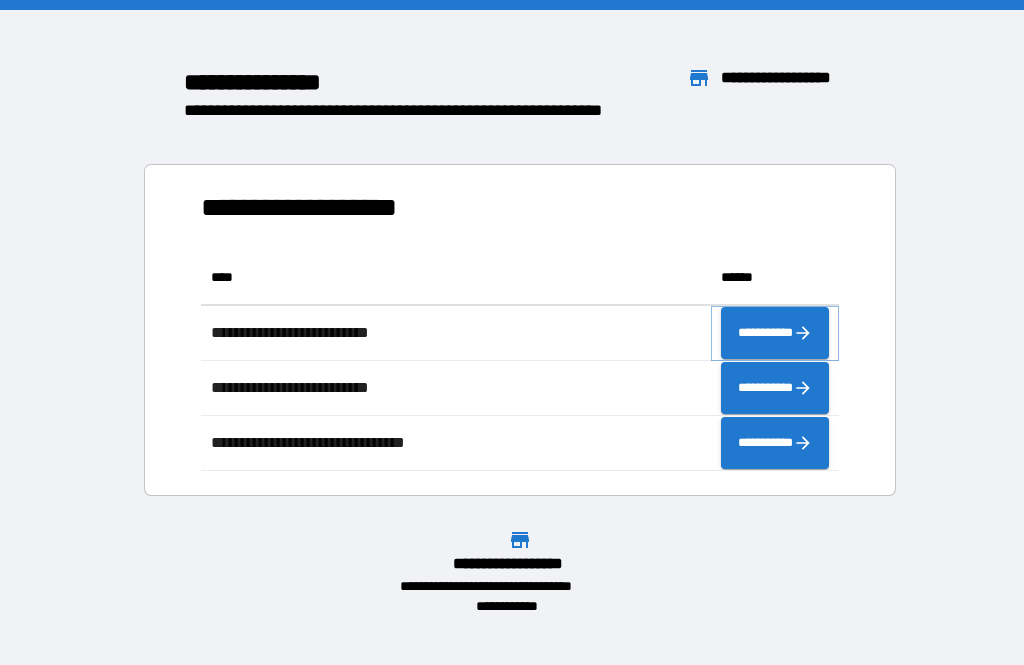 click on "**********" at bounding box center (775, 333) 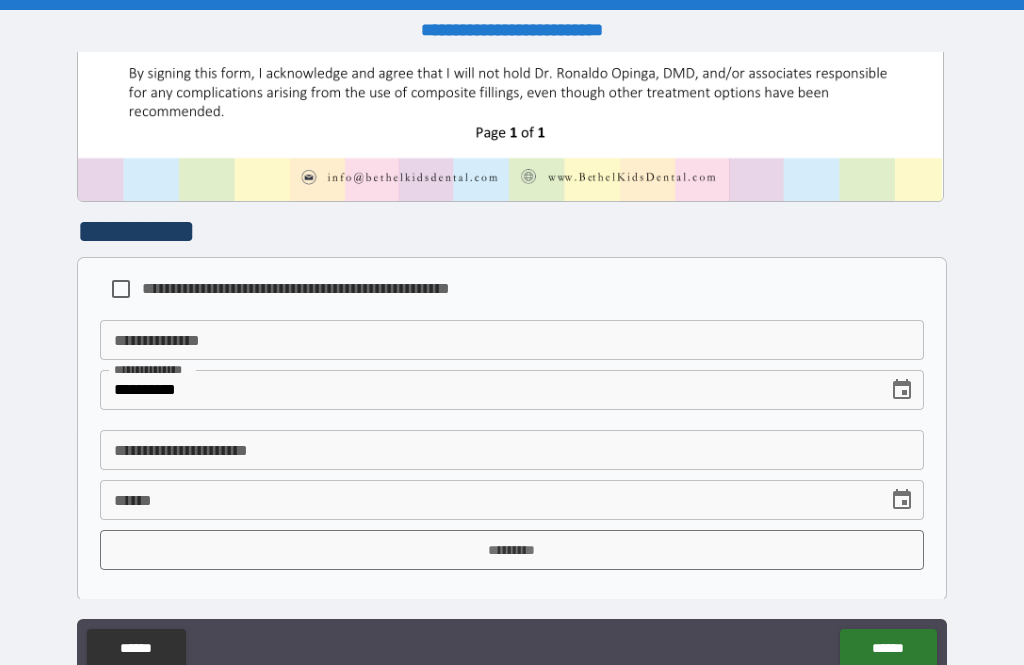 scroll, scrollTop: 1003, scrollLeft: 0, axis: vertical 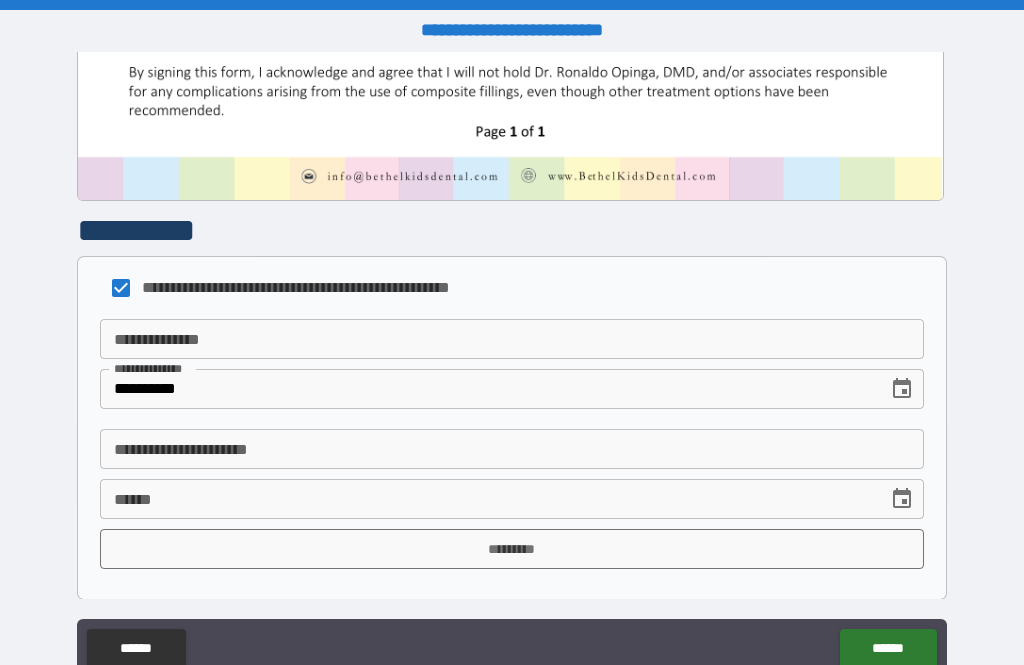 click on "**********" at bounding box center (512, 339) 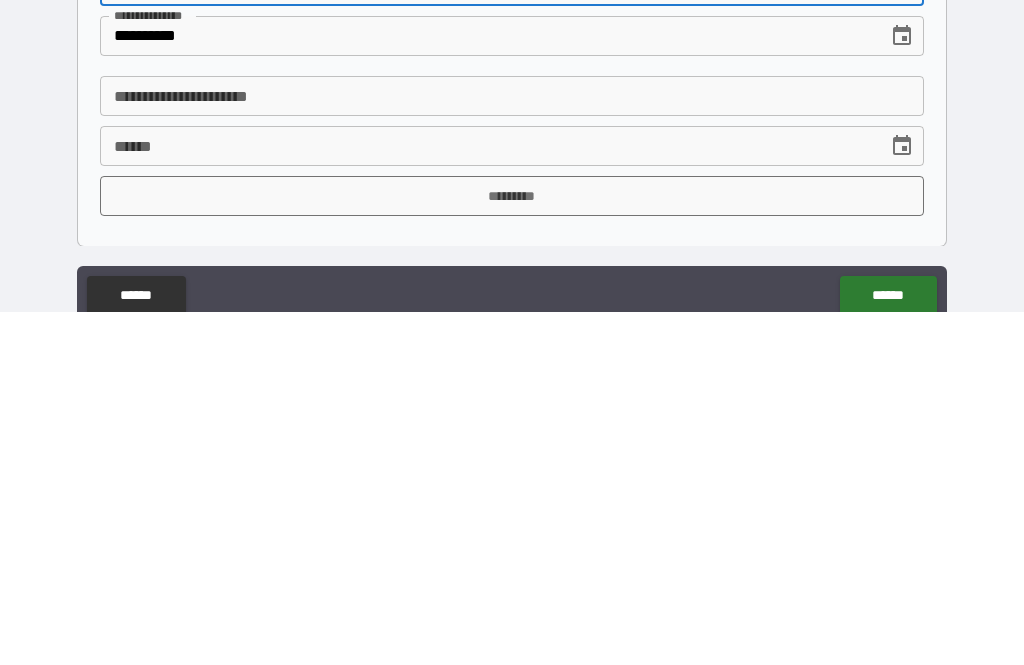 type on "**********" 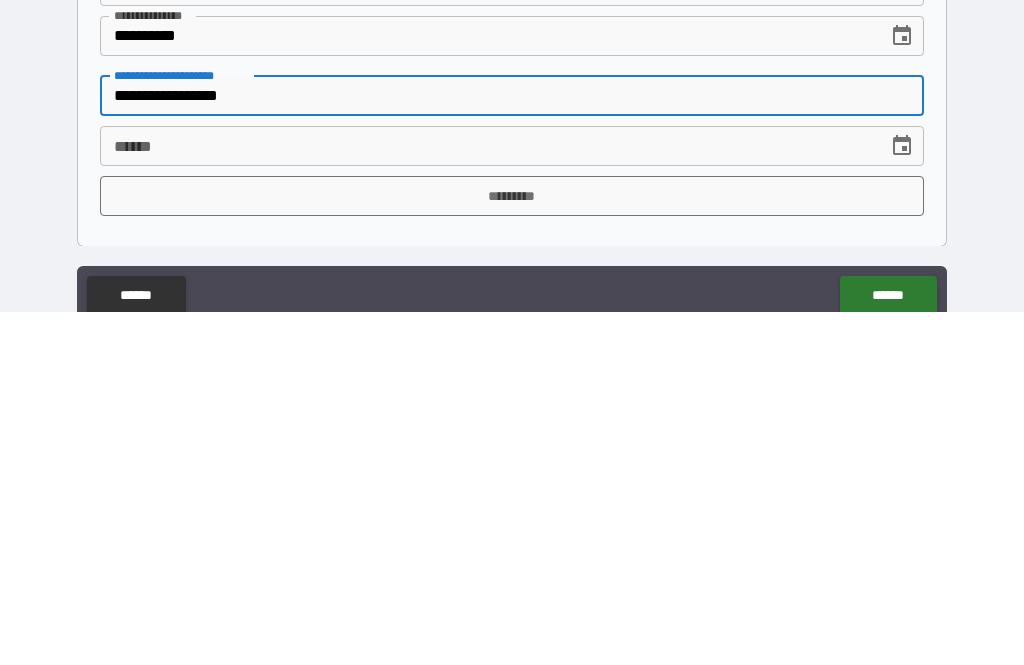type on "**********" 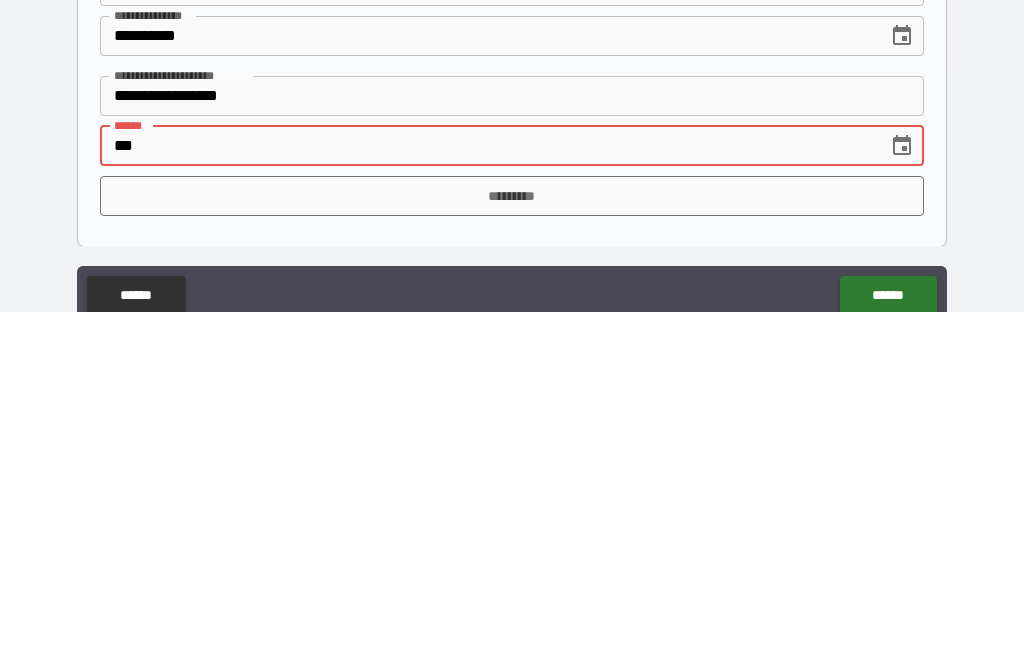 type on "*" 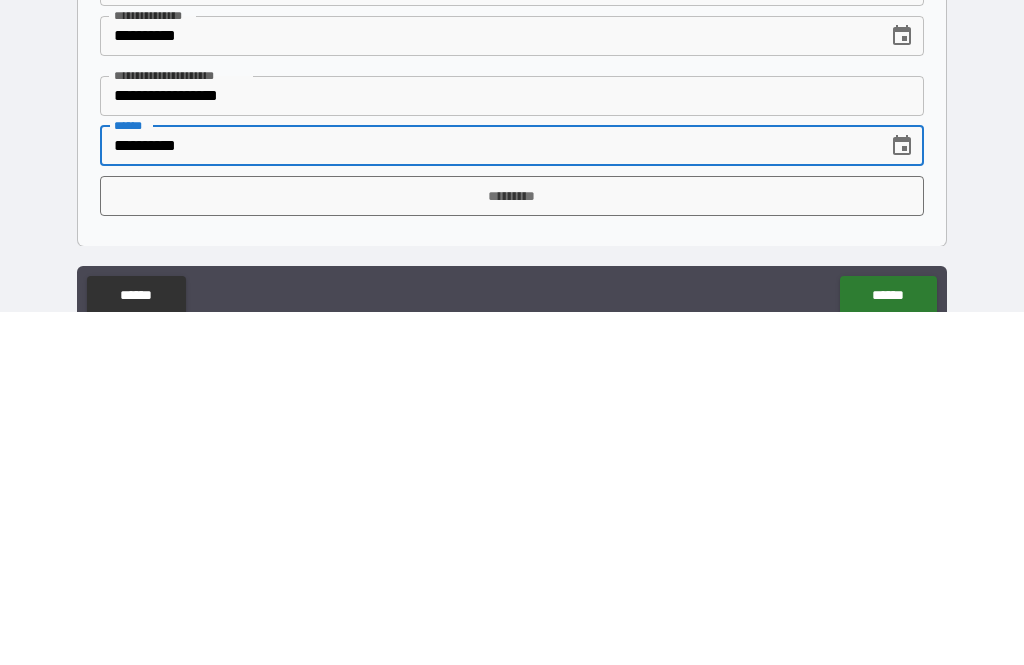type on "**********" 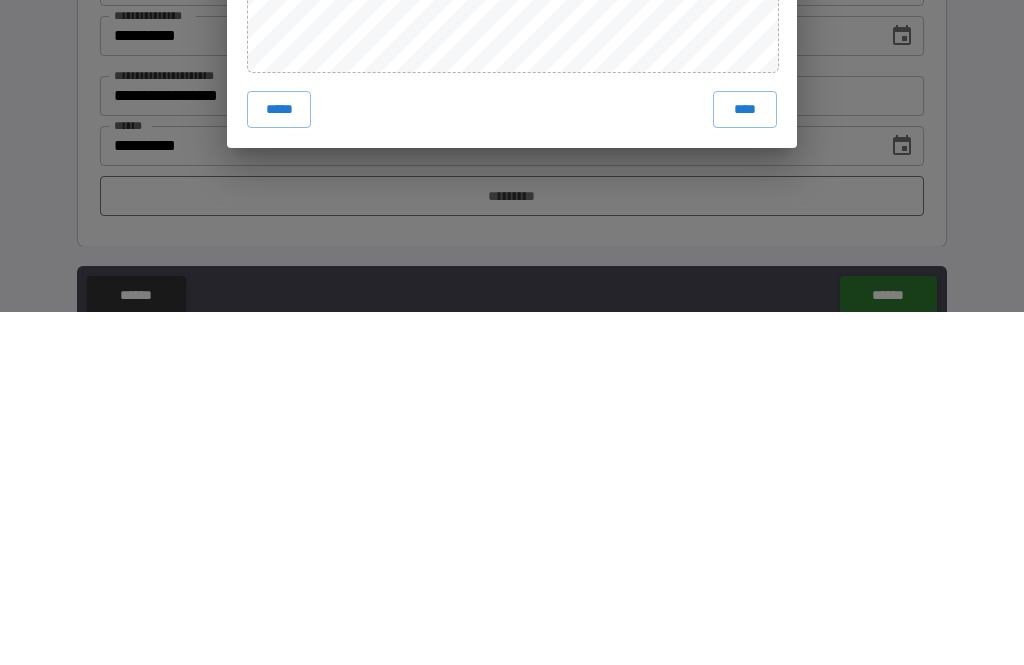 scroll, scrollTop: 65, scrollLeft: 0, axis: vertical 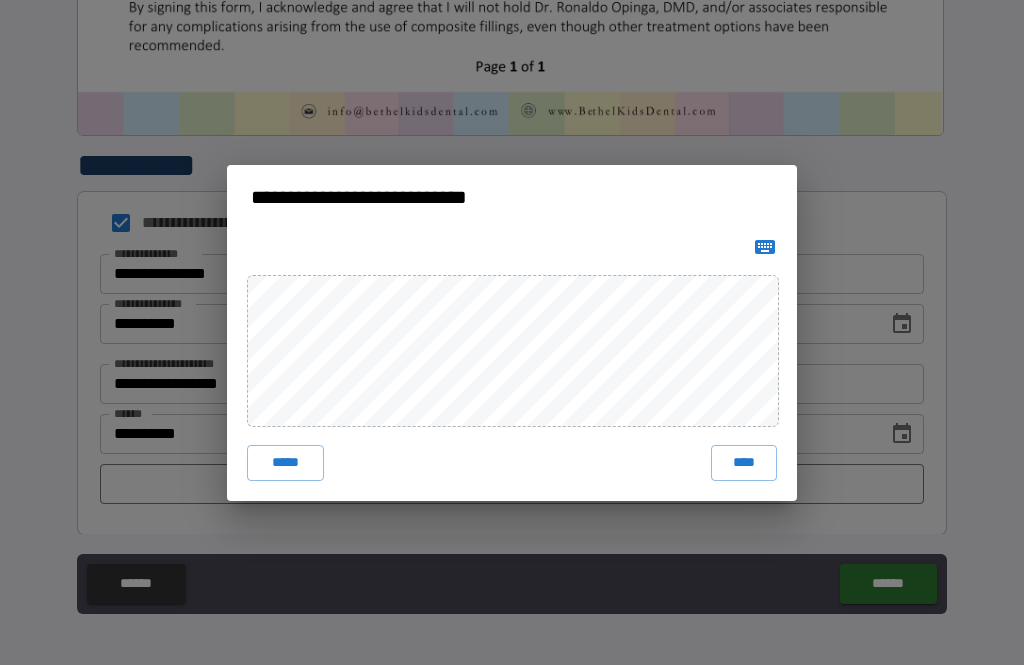 click on "****" at bounding box center (744, 463) 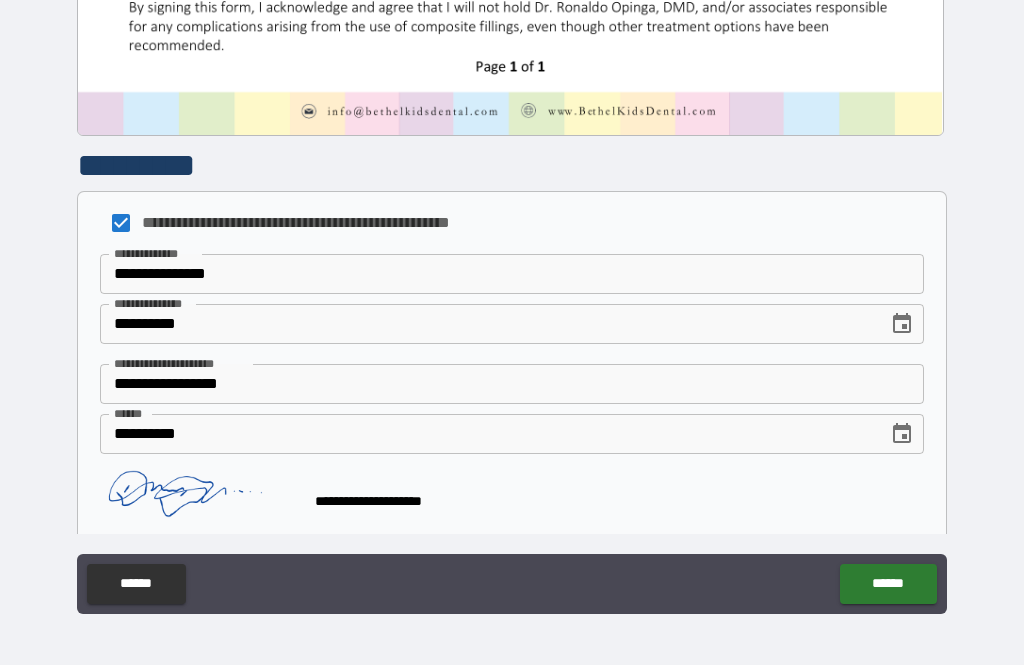 scroll, scrollTop: 999, scrollLeft: 0, axis: vertical 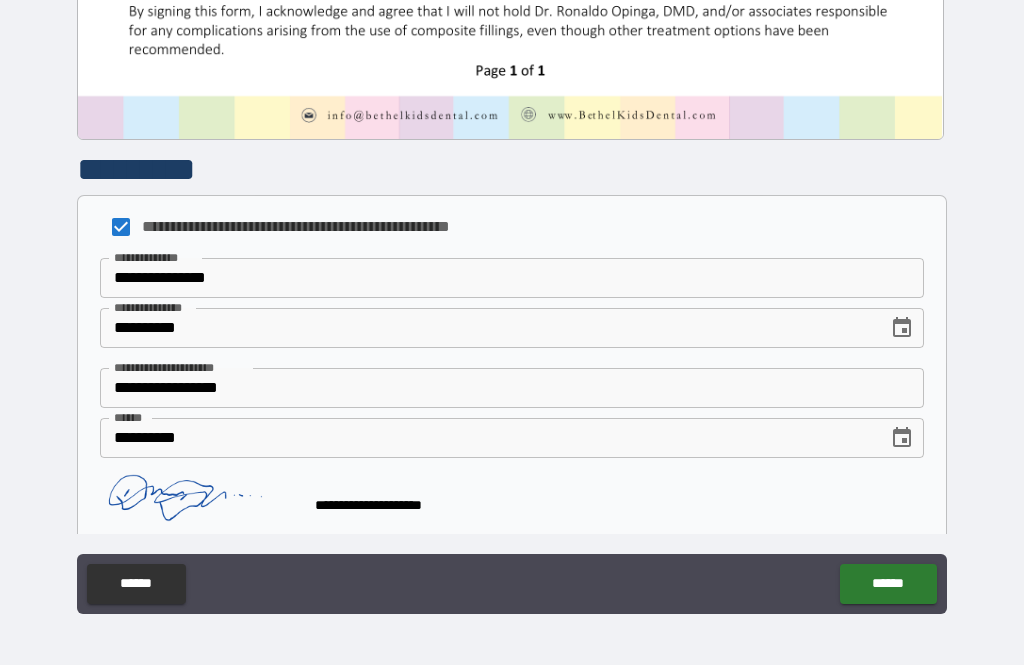 click on "******" at bounding box center (888, 584) 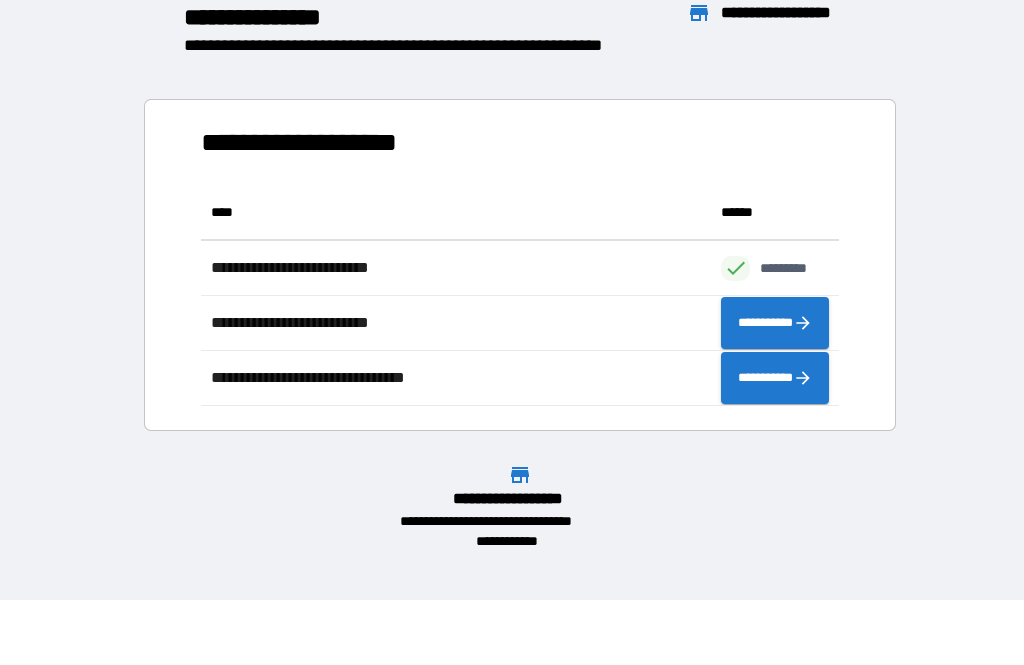 scroll, scrollTop: 221, scrollLeft: 638, axis: both 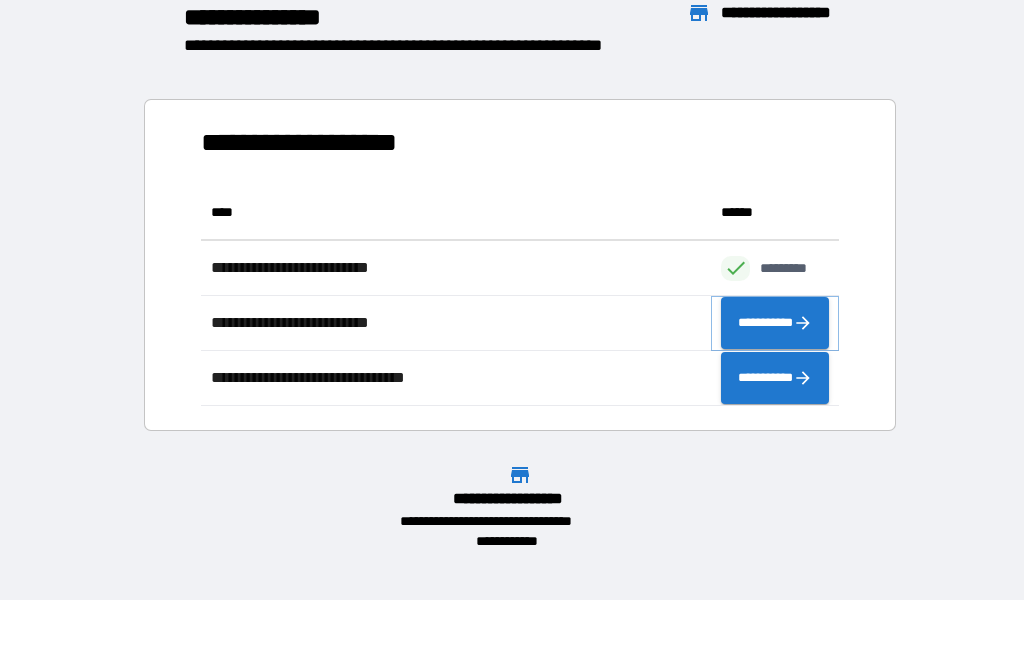 click 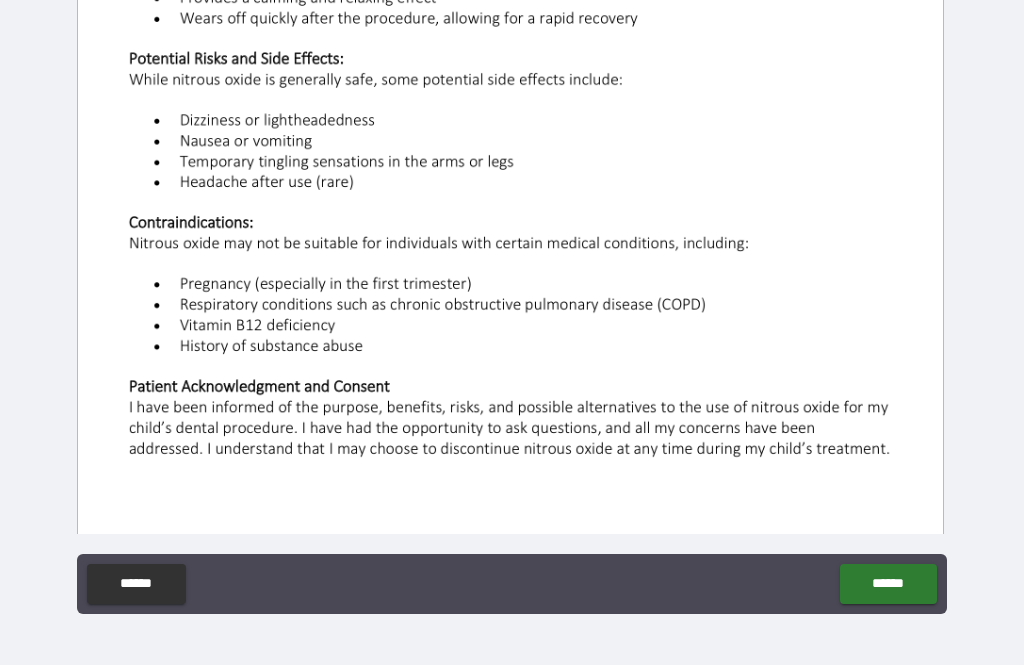 click on "**********" at bounding box center (512, 302) 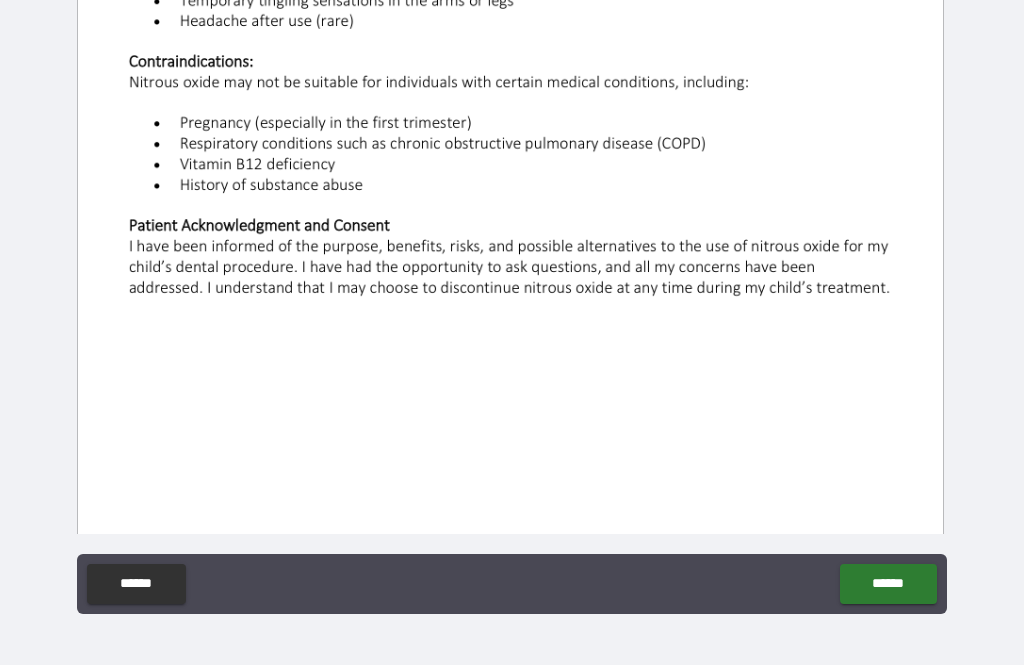 scroll, scrollTop: 524, scrollLeft: 0, axis: vertical 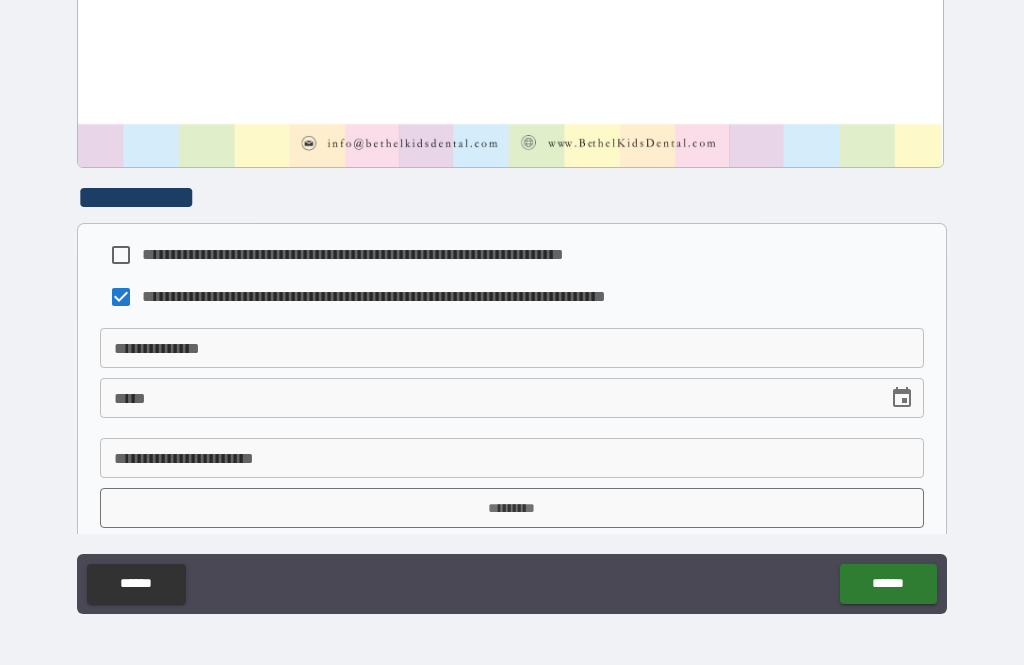 click on "**********" at bounding box center (512, 348) 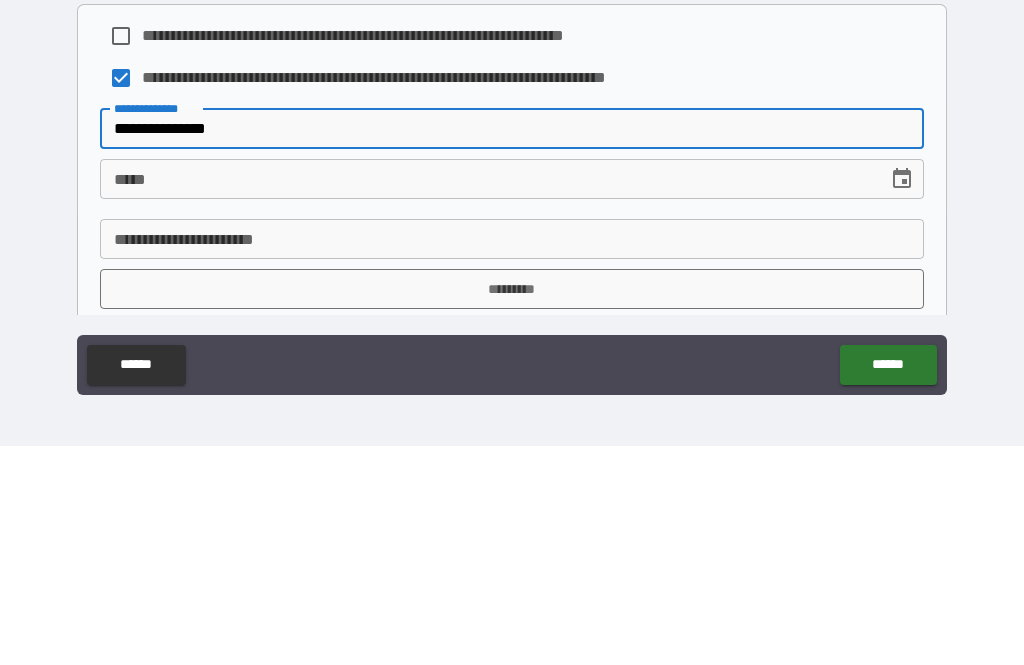 type on "**********" 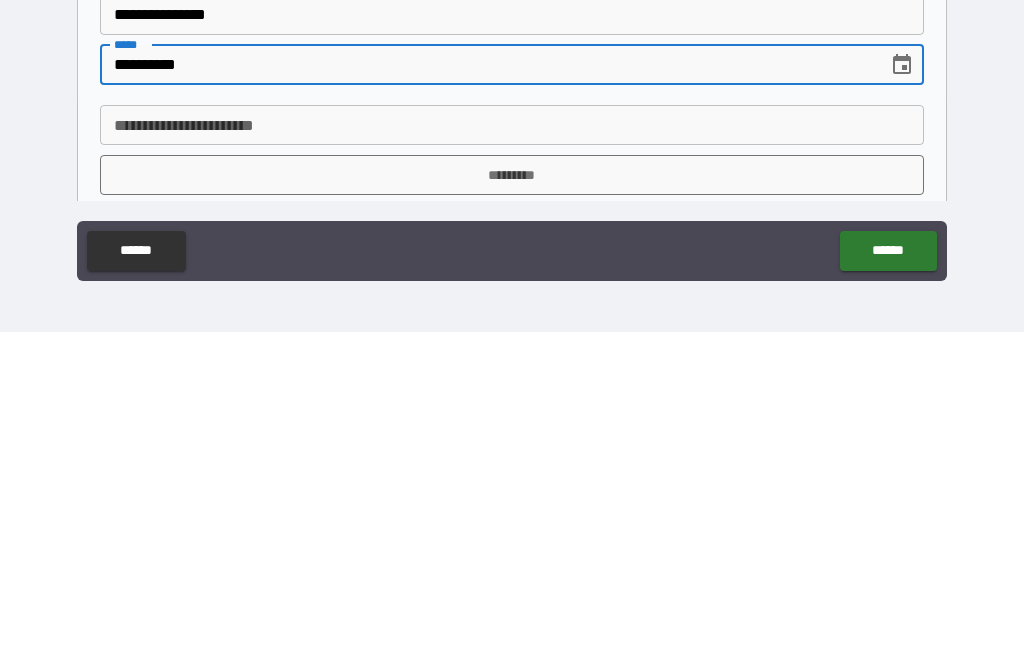 type on "**********" 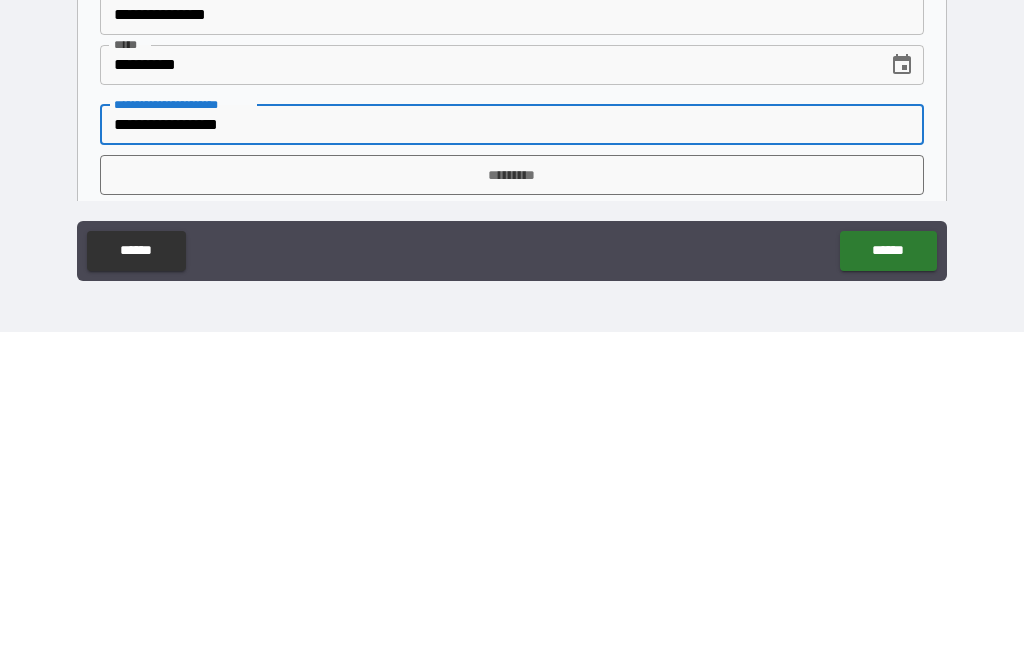 type on "**********" 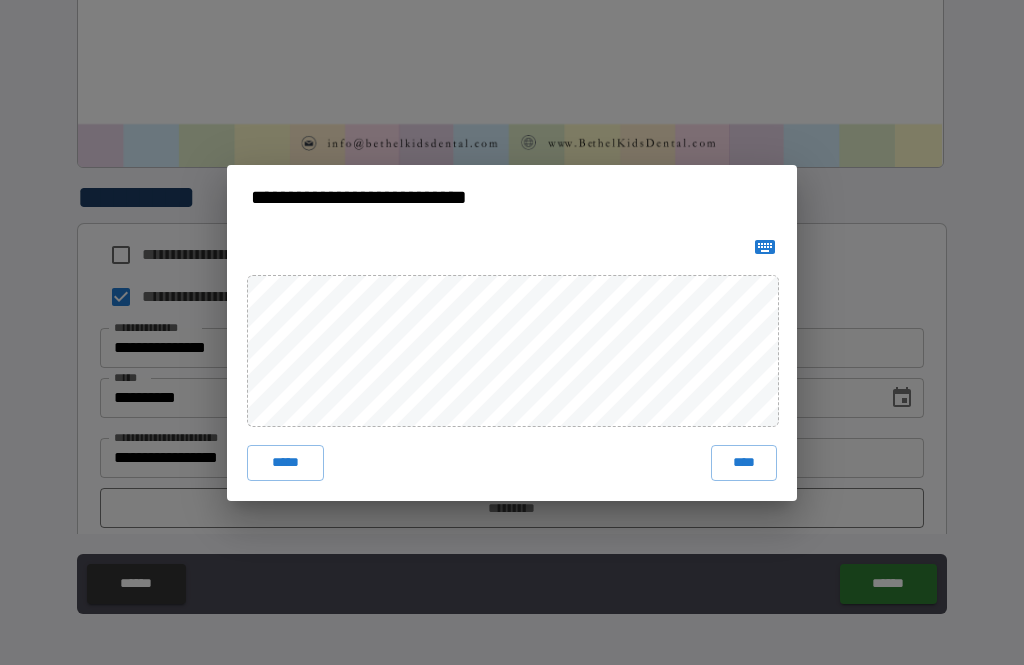 click on "****" at bounding box center [744, 463] 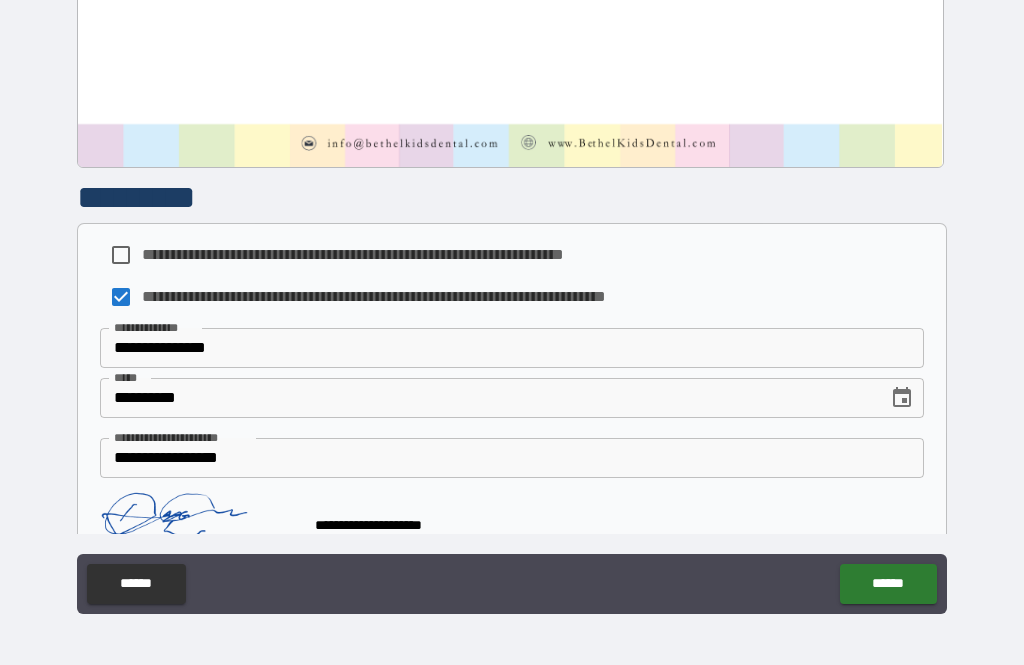 click on "******" at bounding box center (888, 584) 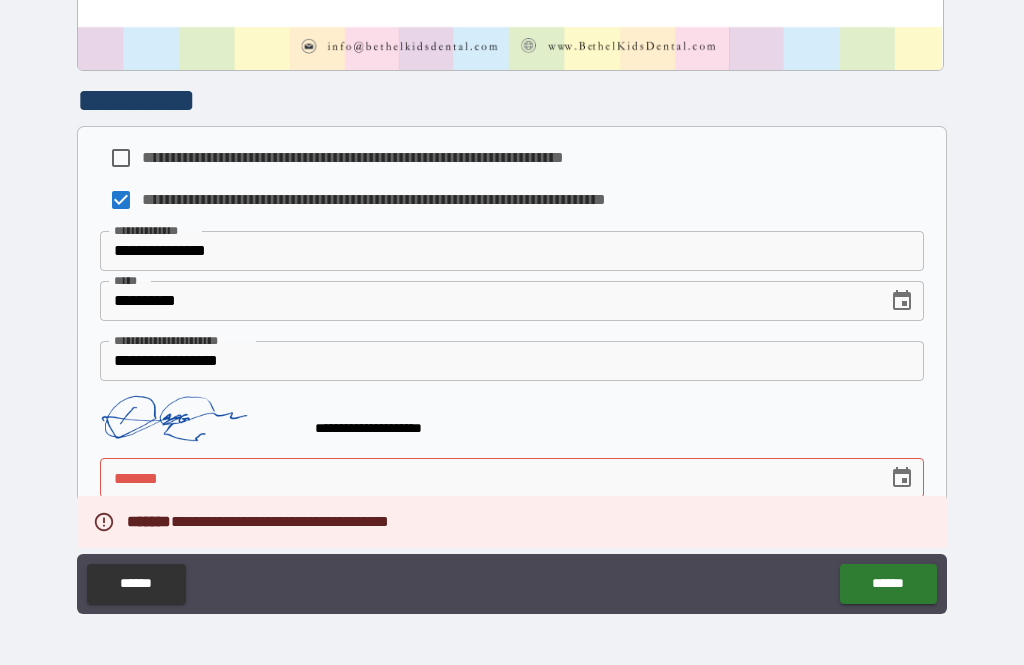 scroll, scrollTop: 1068, scrollLeft: 0, axis: vertical 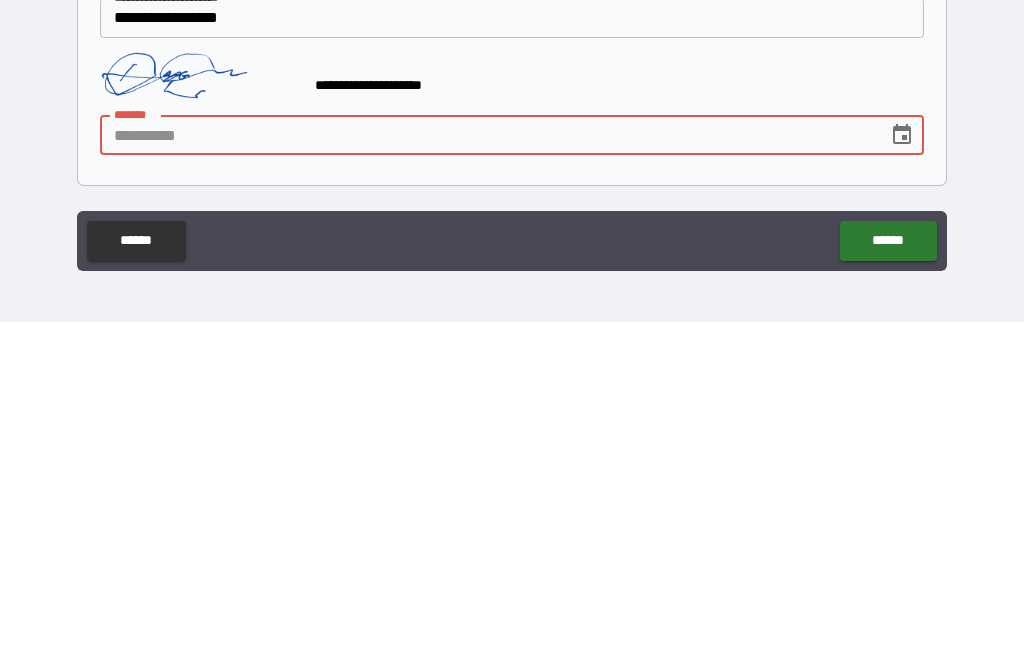 click at bounding box center (902, 478) 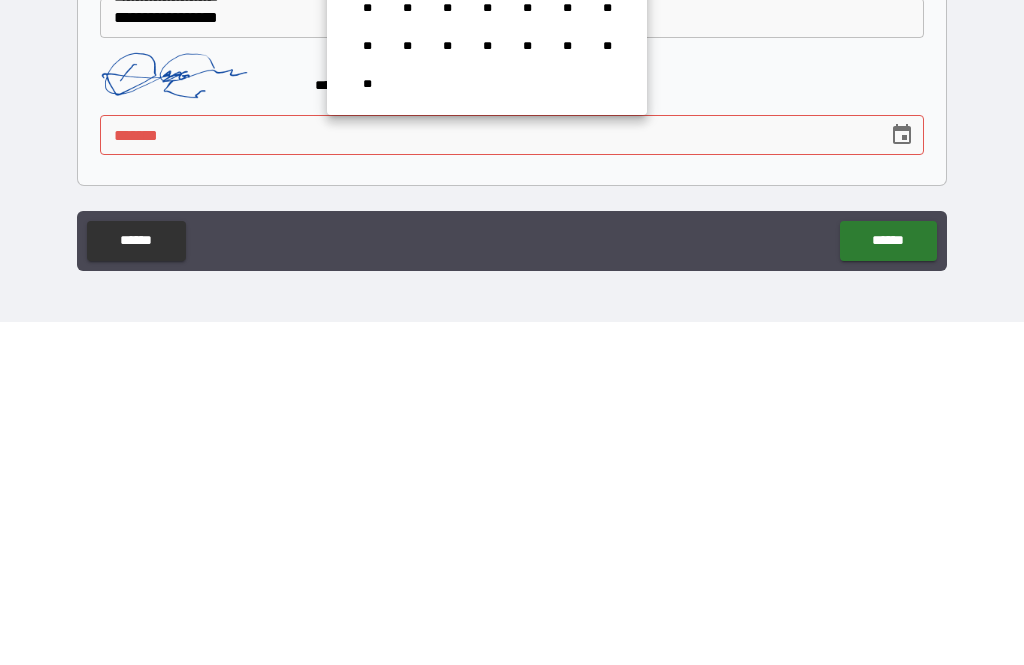 scroll, scrollTop: 0, scrollLeft: 0, axis: both 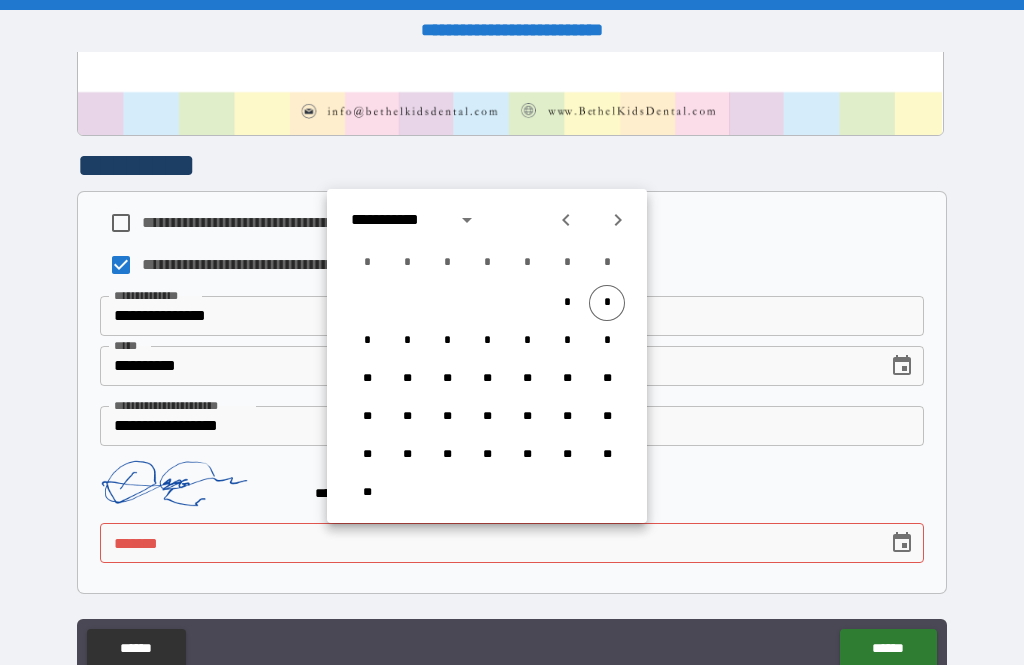 click on "*" at bounding box center (607, 303) 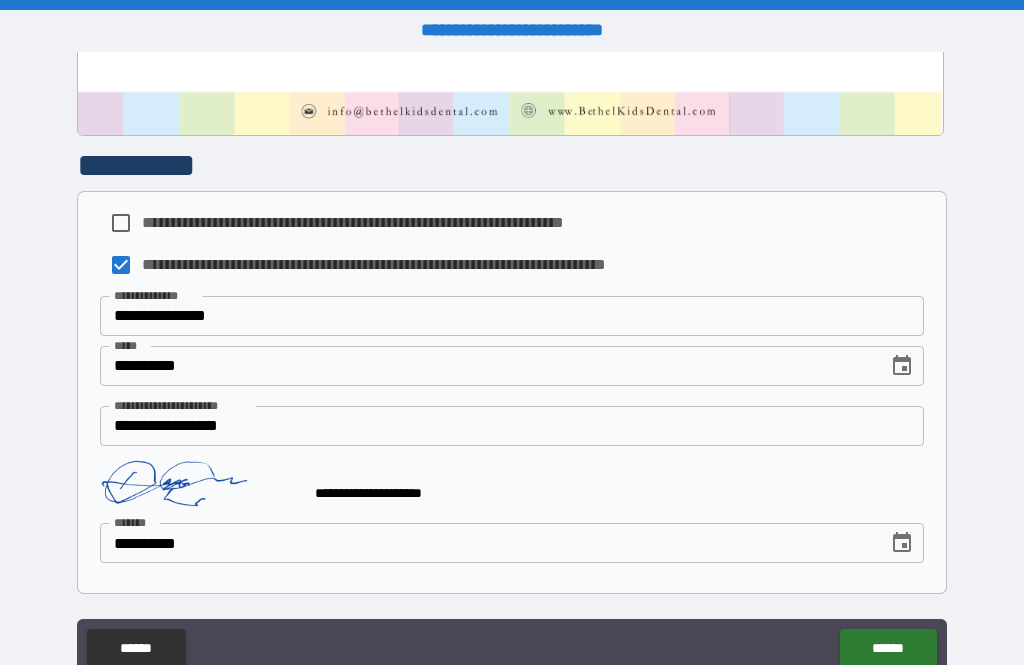 click on "******" at bounding box center (888, 649) 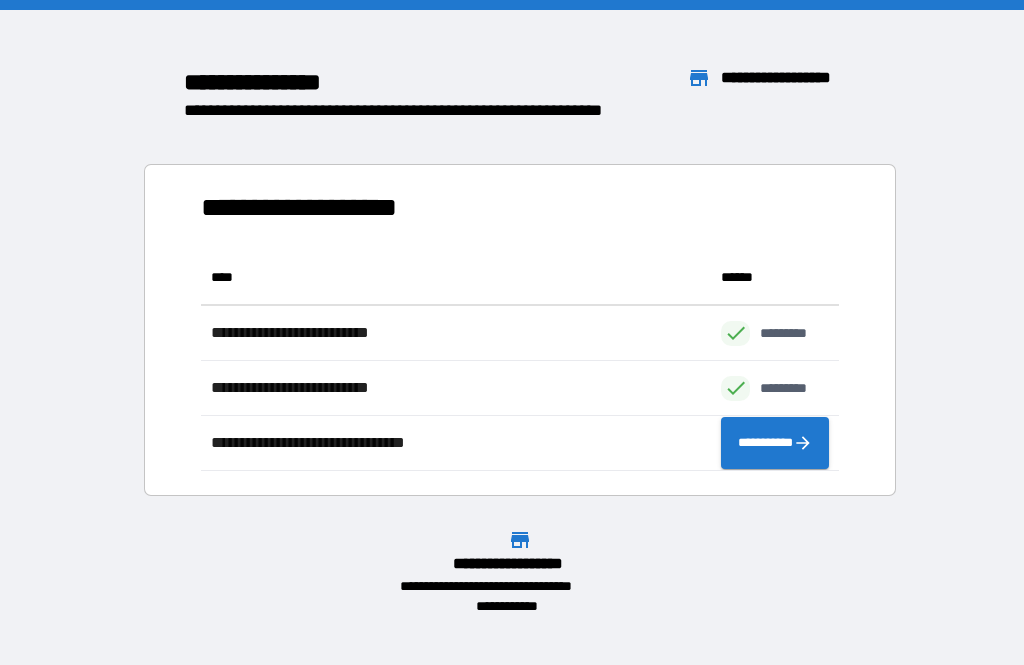 scroll, scrollTop: 1, scrollLeft: 1, axis: both 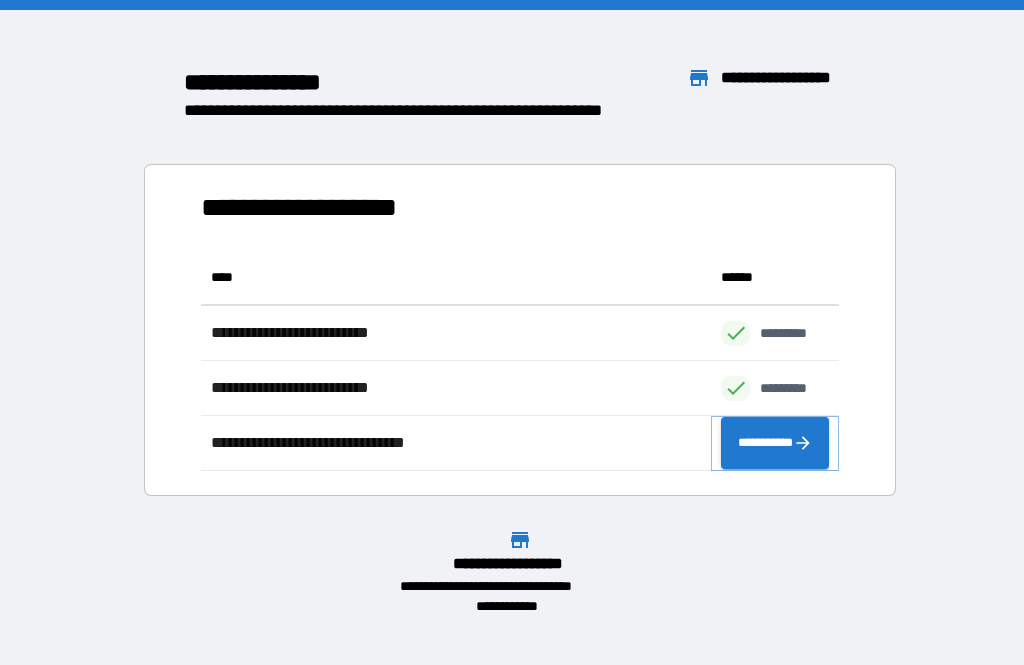 click on "**********" at bounding box center [775, 443] 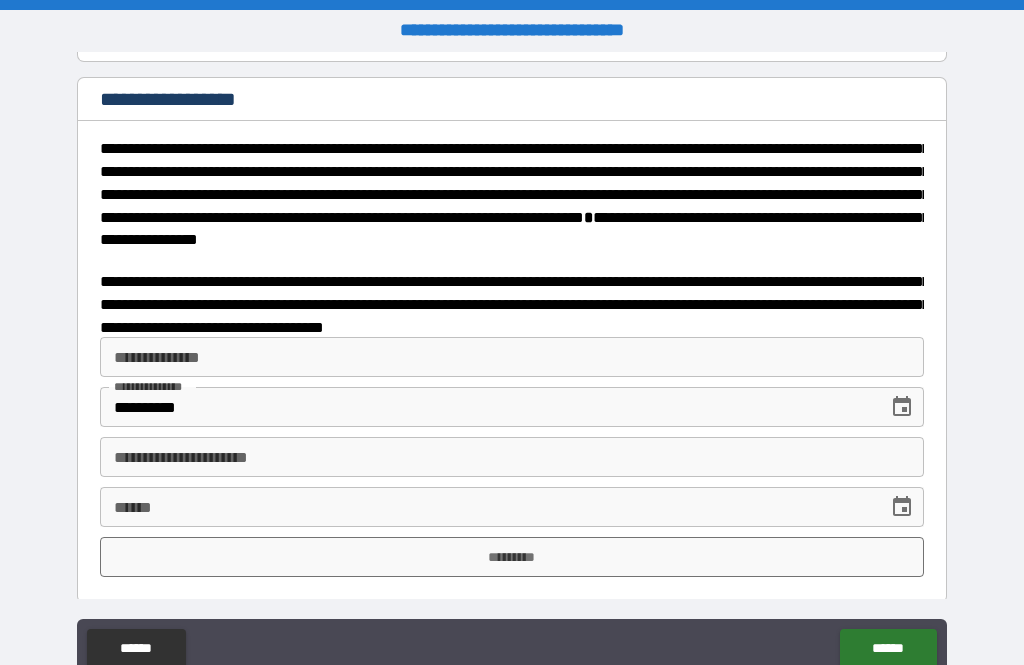 scroll, scrollTop: 3183, scrollLeft: 0, axis: vertical 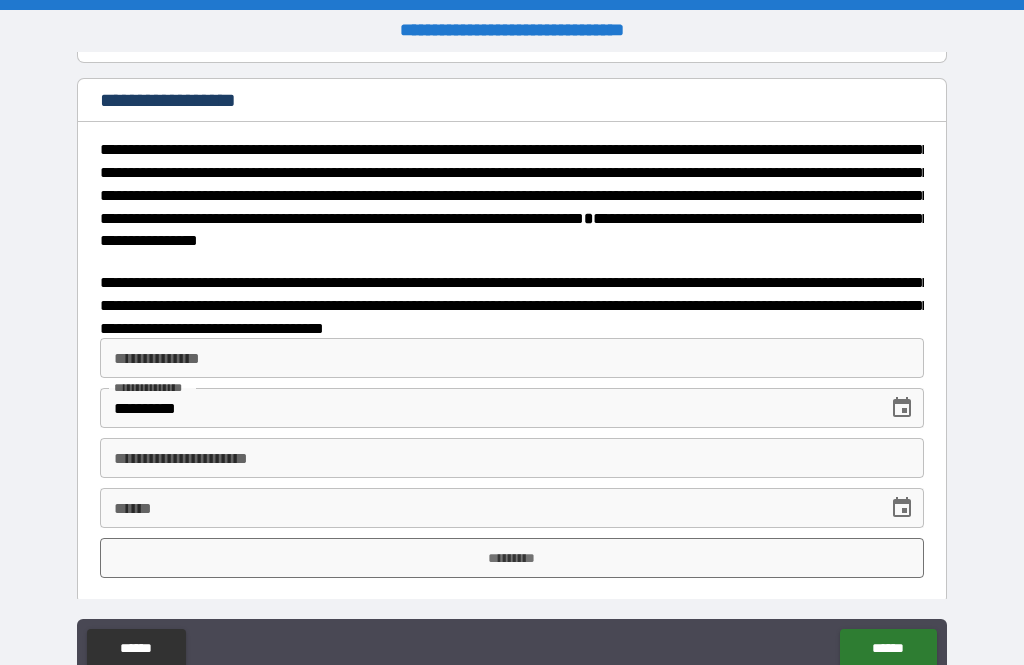 click on "**********" at bounding box center (512, 358) 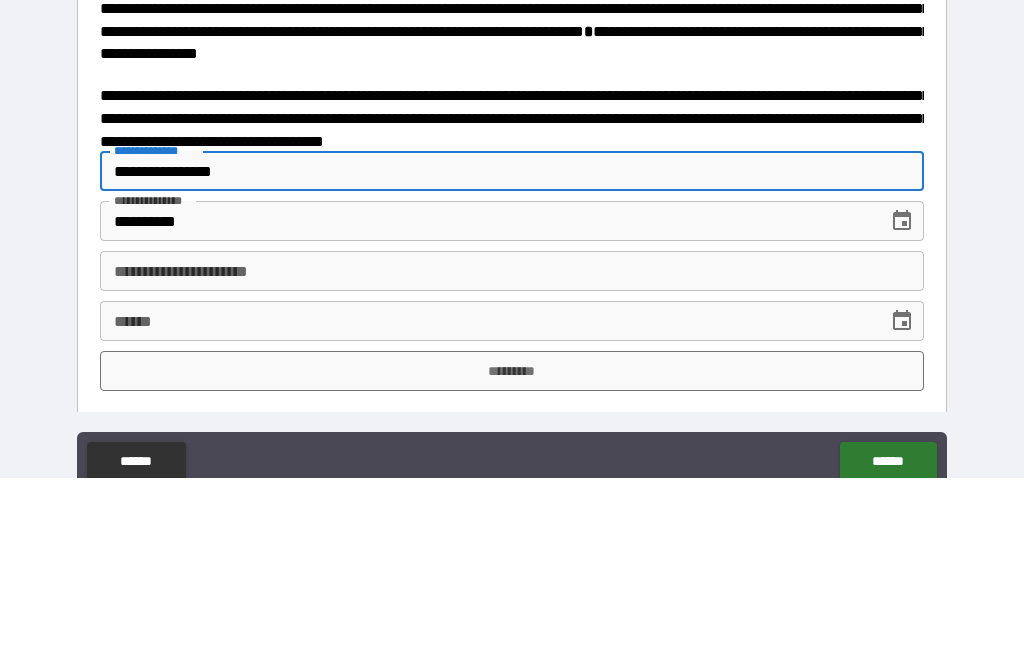 type on "**********" 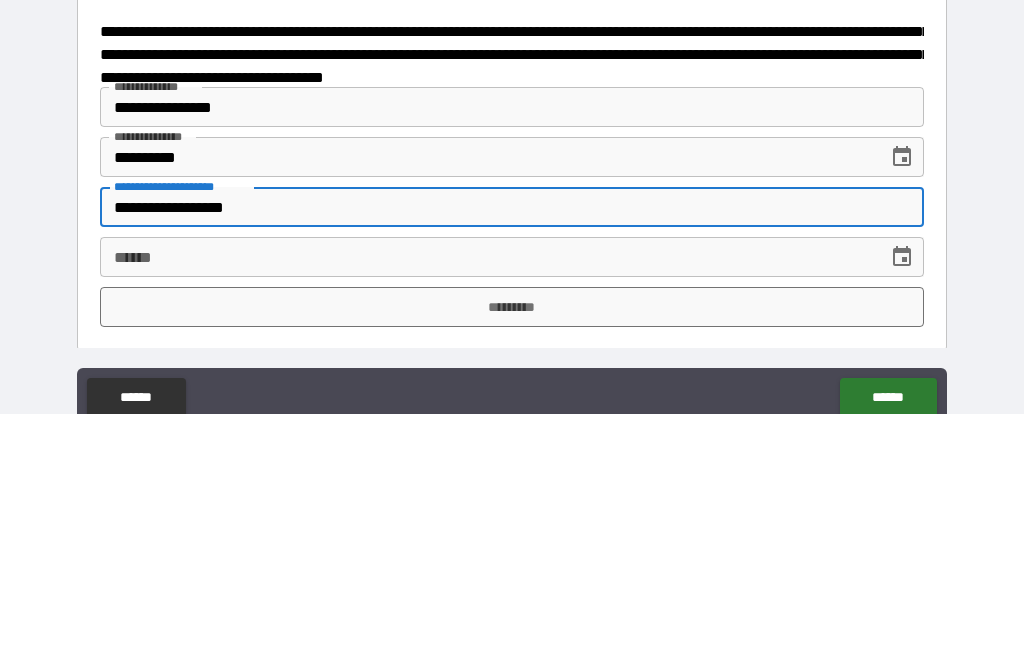 type on "**********" 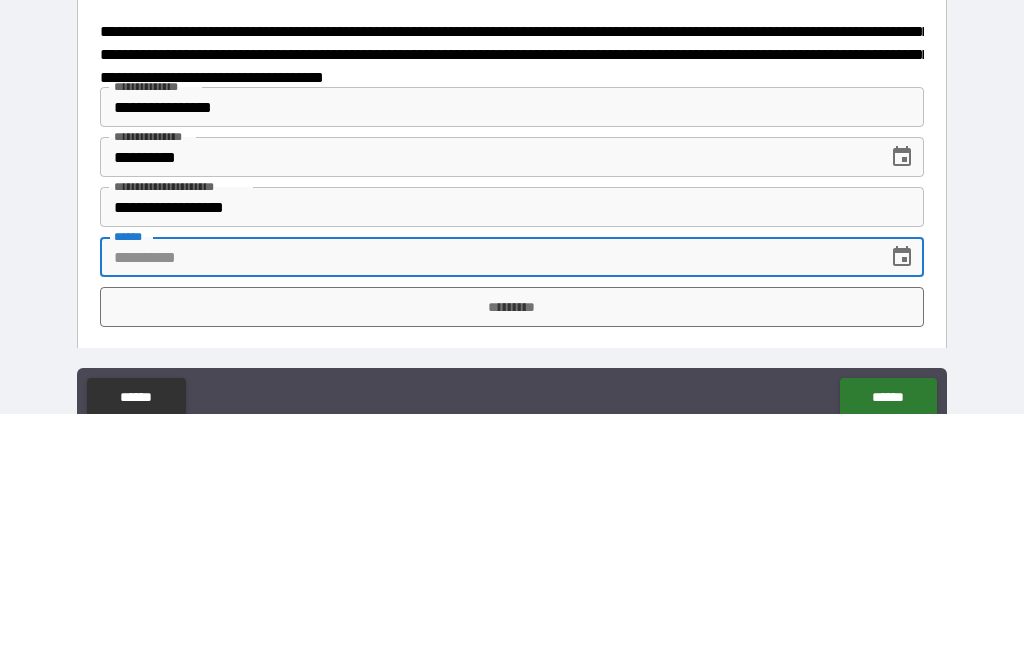 click 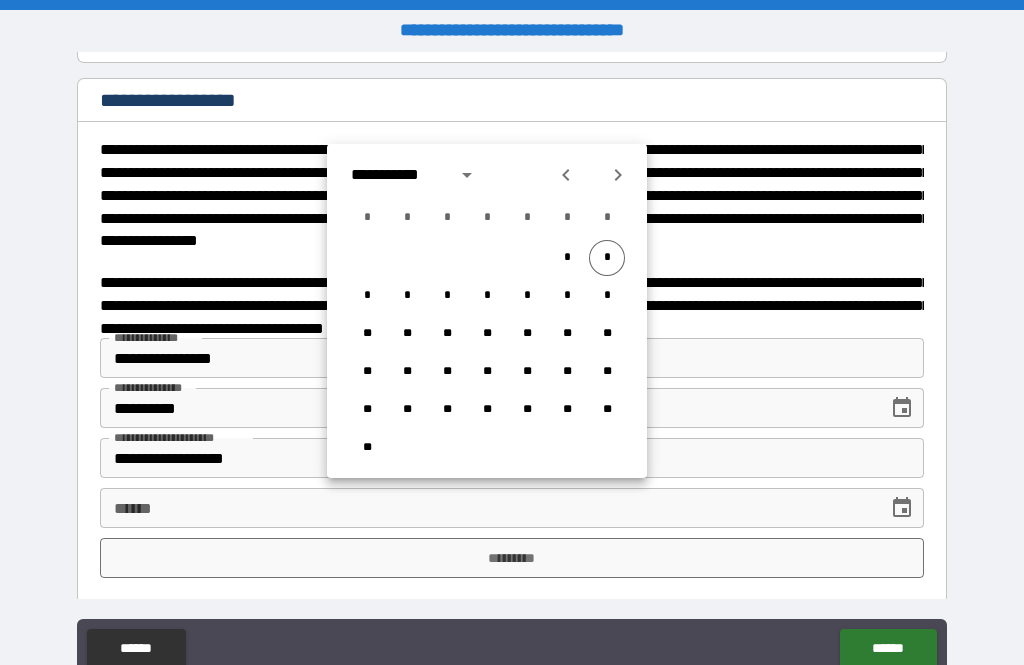 click on "*" at bounding box center (607, 258) 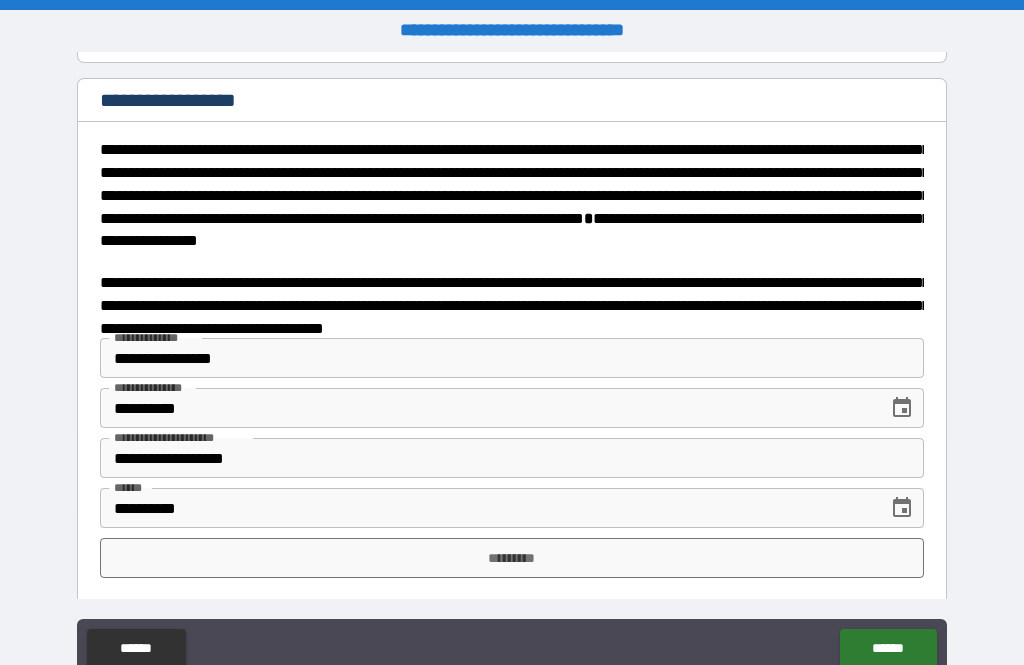 type on "**********" 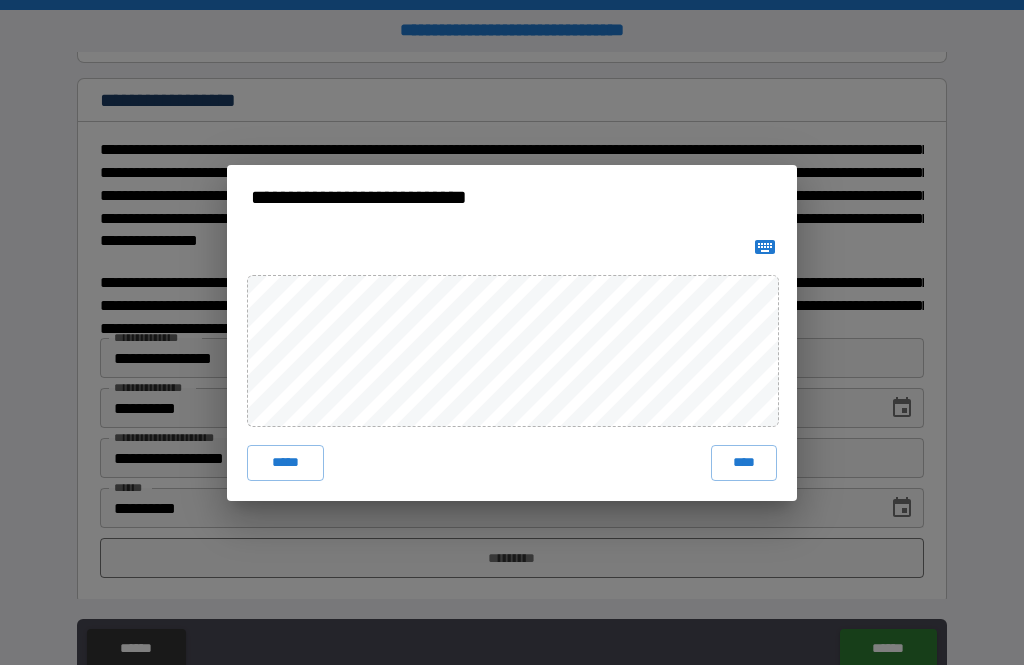 click on "****" at bounding box center [744, 463] 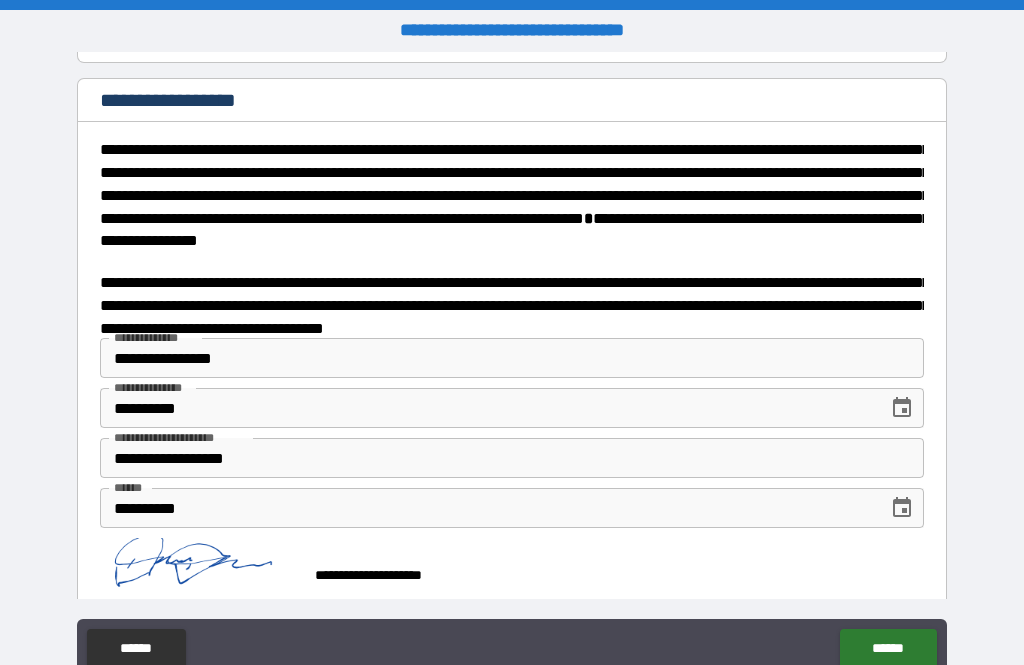 scroll, scrollTop: 3173, scrollLeft: 0, axis: vertical 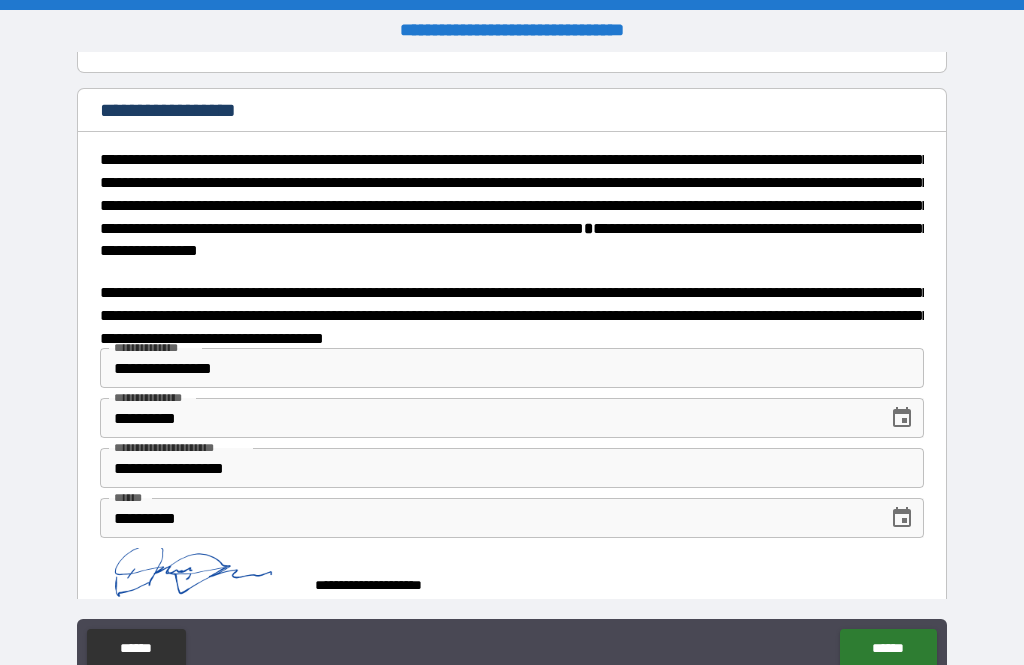 click on "******" at bounding box center (888, 649) 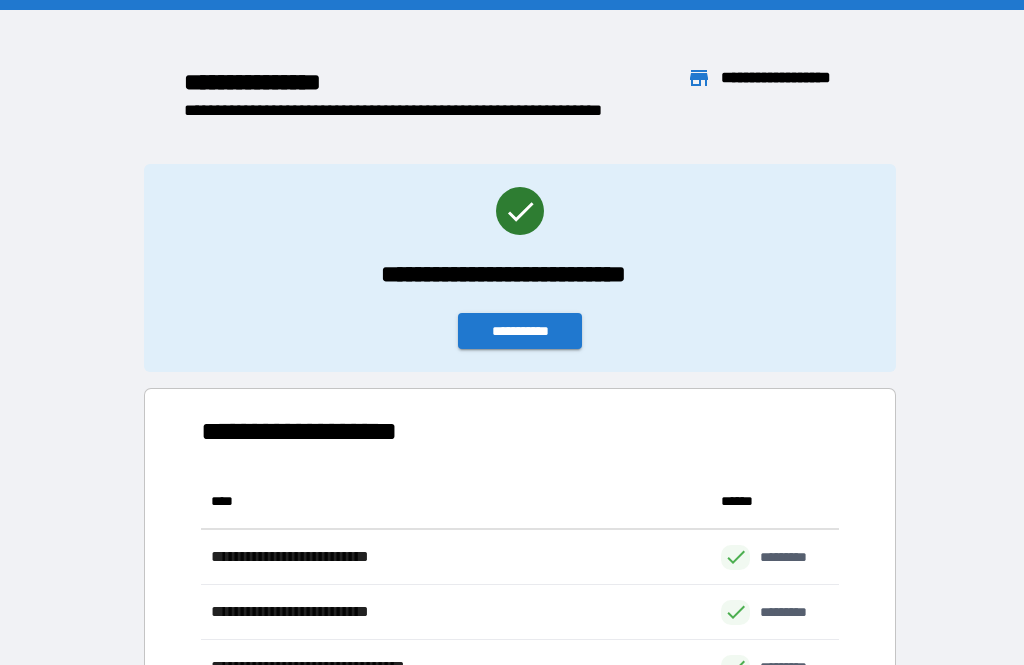 scroll, scrollTop: 1, scrollLeft: 1, axis: both 